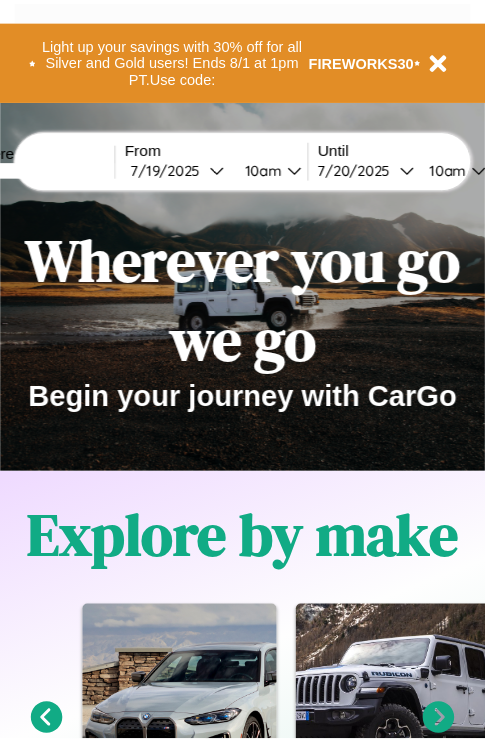 scroll, scrollTop: 0, scrollLeft: 0, axis: both 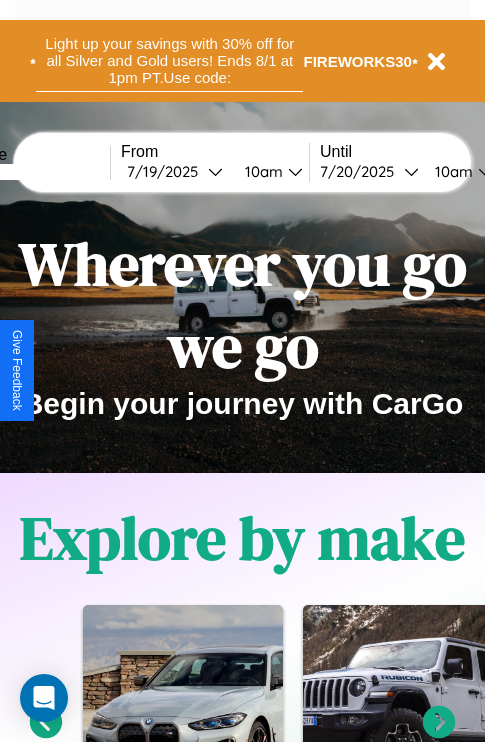 click on "Light up your savings with 30% off for all Silver and Gold users! Ends 8/1 at 1pm PT.  Use code:" at bounding box center (169, 61) 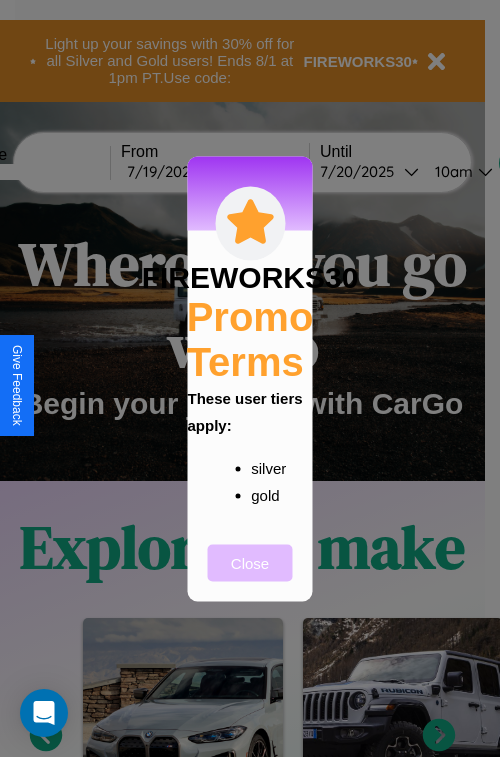 click on "Close" at bounding box center [250, 562] 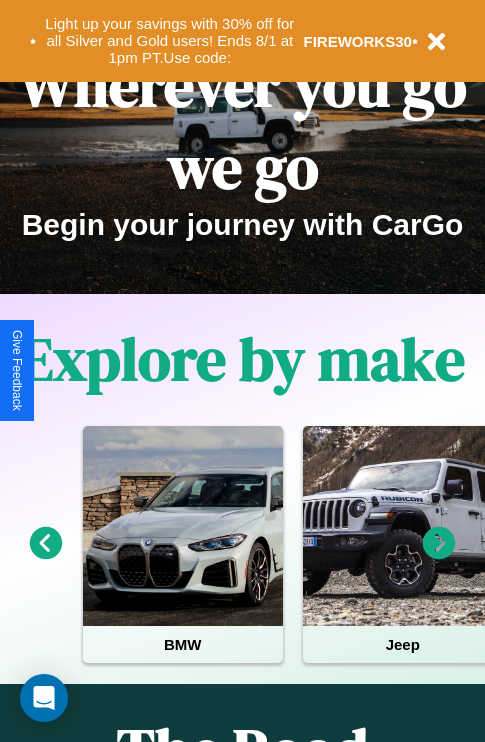 scroll, scrollTop: 2423, scrollLeft: 0, axis: vertical 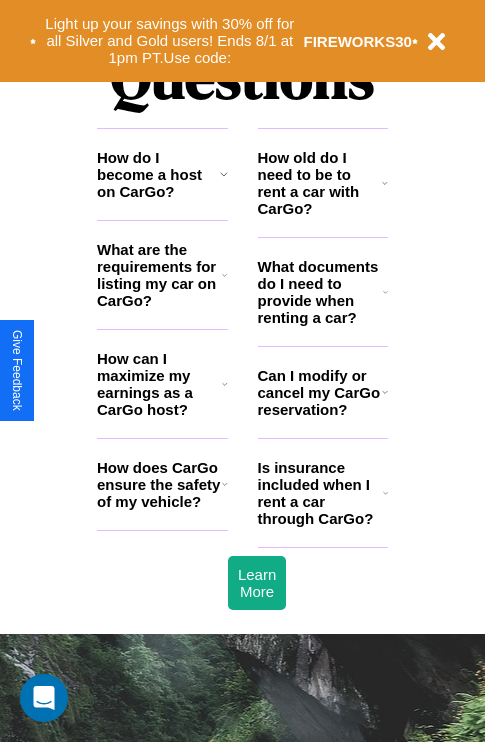 click on "Is insurance included when I rent a car through CarGo?" at bounding box center [320, 493] 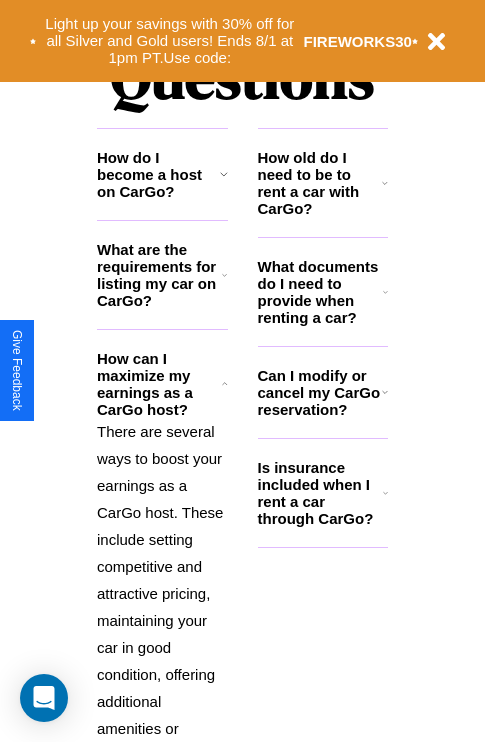 click on "What documents do I need to provide when renting a car?" at bounding box center [321, 292] 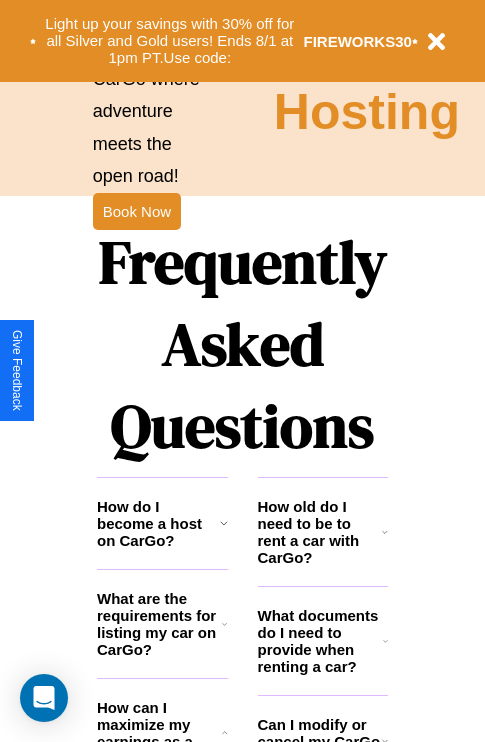 scroll, scrollTop: 1947, scrollLeft: 0, axis: vertical 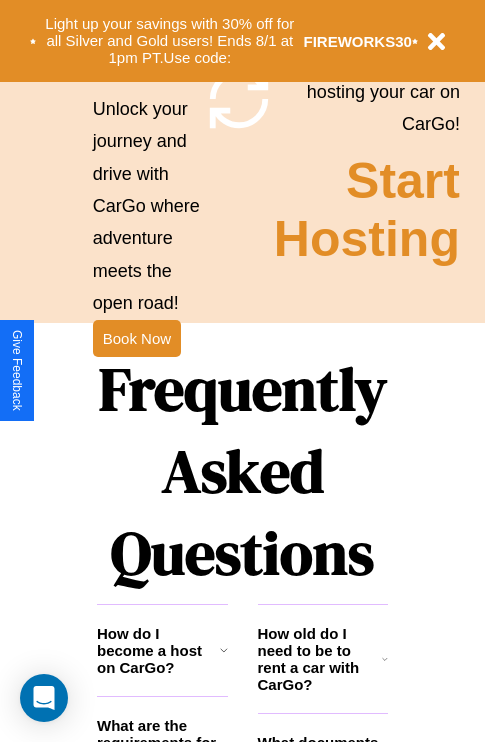 click on "Frequently Asked Questions" at bounding box center [242, 471] 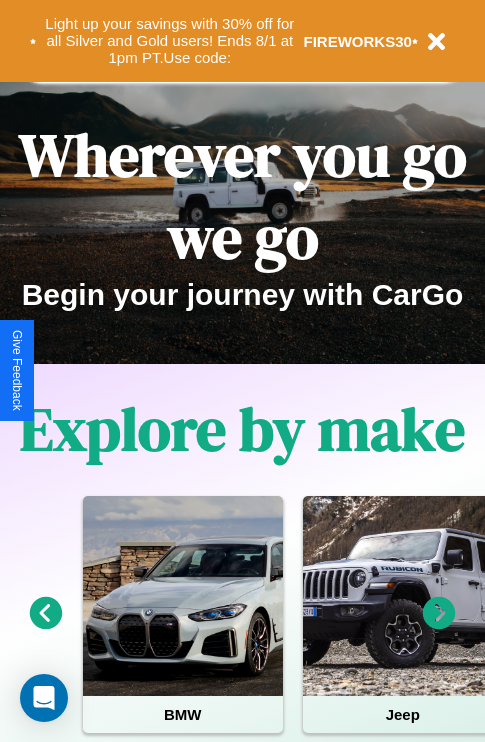 scroll, scrollTop: 0, scrollLeft: 0, axis: both 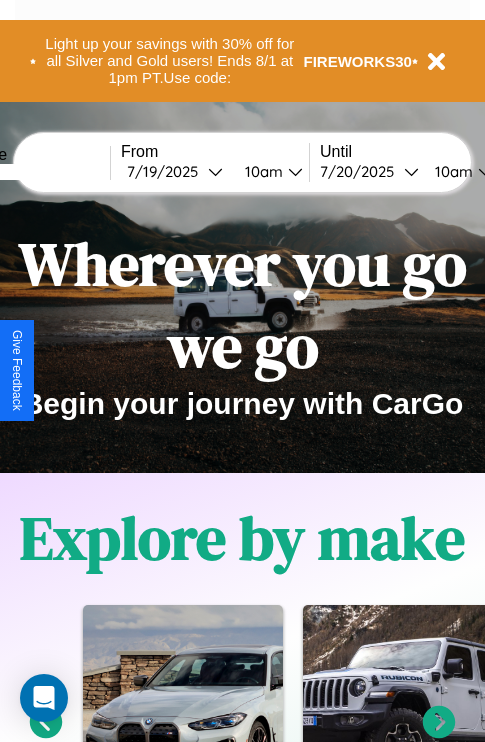click at bounding box center (35, 172) 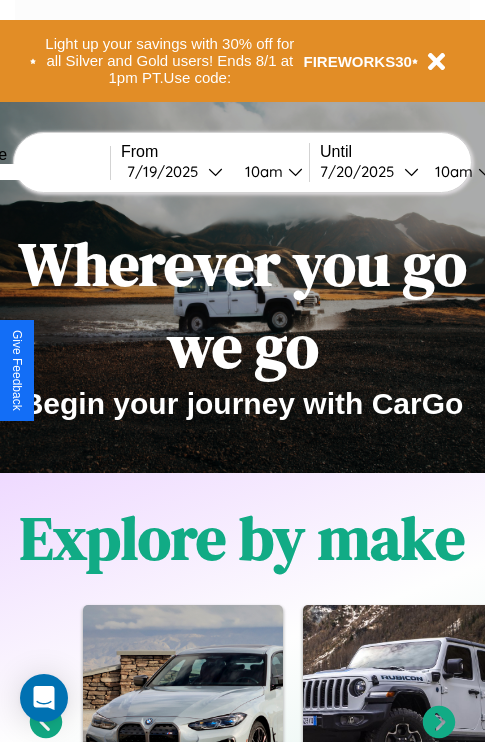 type on "****" 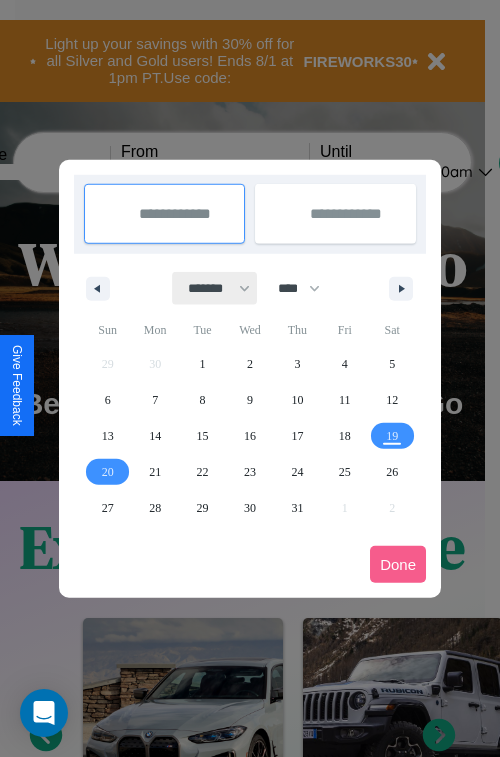 click on "******* ******** ***** ***** *** **** **** ****** ********* ******* ******** ********" at bounding box center [215, 288] 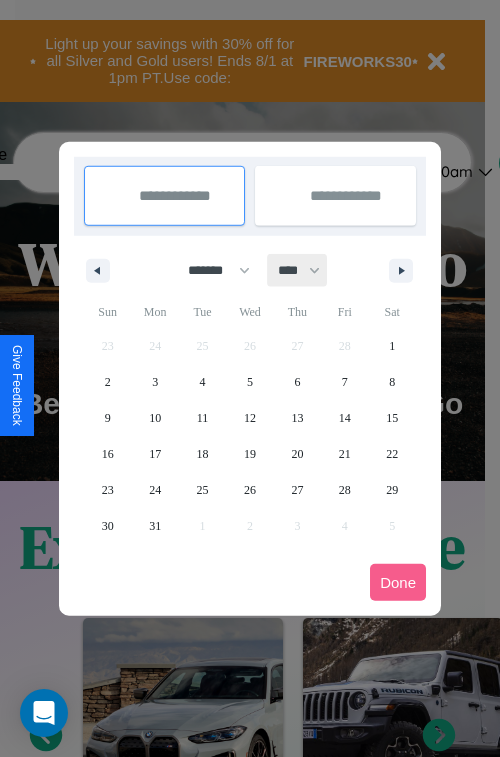 click on "**** **** **** **** **** **** **** **** **** **** **** **** **** **** **** **** **** **** **** **** **** **** **** **** **** **** **** **** **** **** **** **** **** **** **** **** **** **** **** **** **** **** **** **** **** **** **** **** **** **** **** **** **** **** **** **** **** **** **** **** **** **** **** **** **** **** **** **** **** **** **** **** **** **** **** **** **** **** **** **** **** **** **** **** **** **** **** **** **** **** **** **** **** **** **** **** **** **** **** **** **** **** **** **** **** **** **** **** **** **** **** **** **** **** **** **** **** **** **** **** ****" at bounding box center [298, 270] 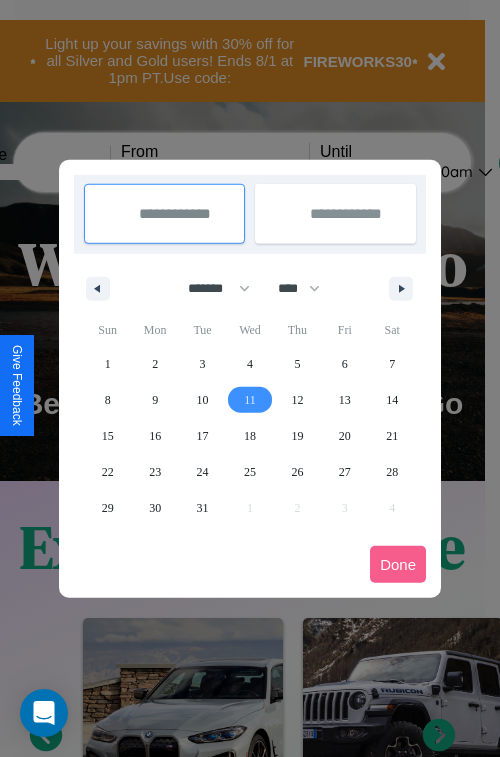 click on "11" at bounding box center (250, 400) 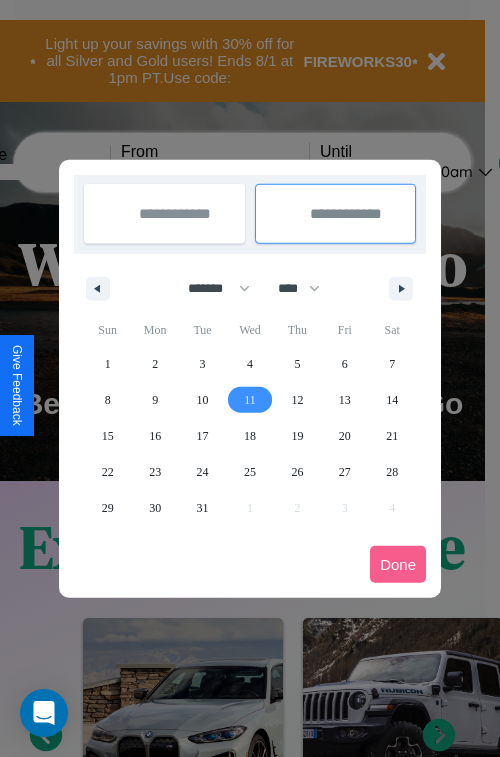 type on "**********" 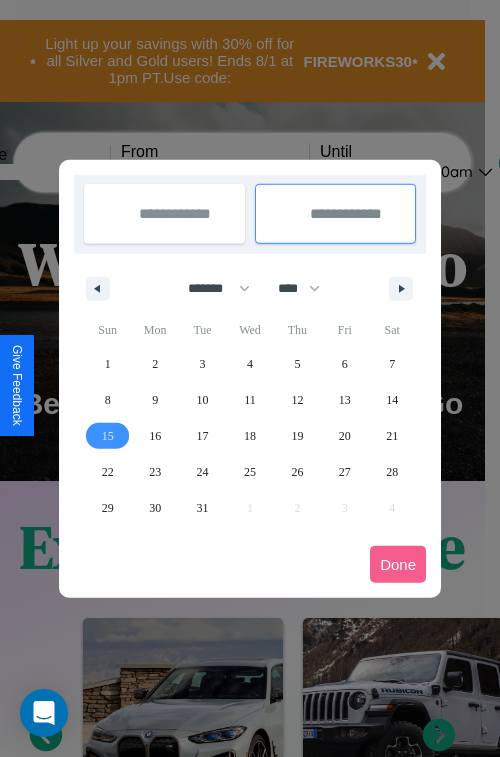 click on "15" at bounding box center (108, 436) 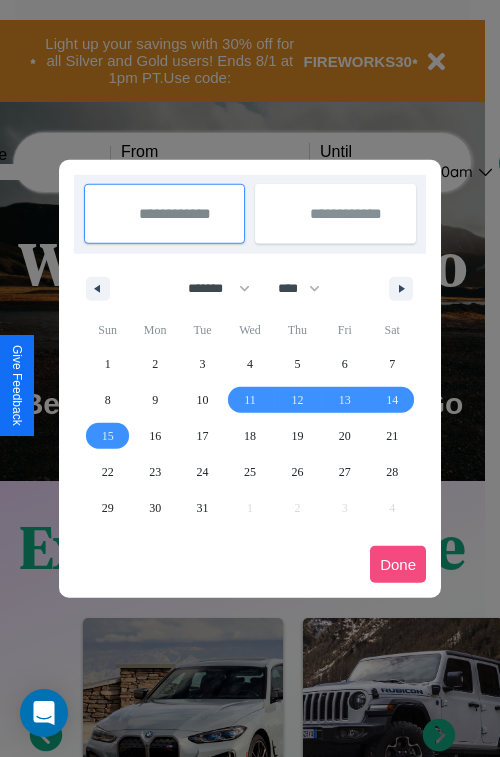 click on "Done" at bounding box center (398, 564) 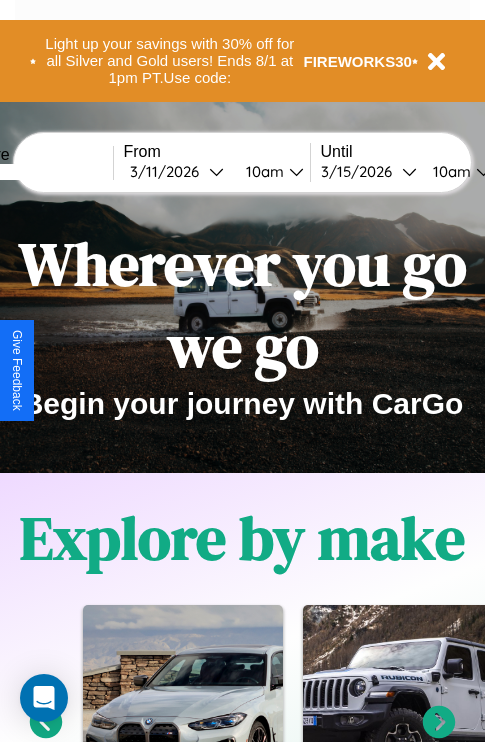 scroll, scrollTop: 0, scrollLeft: 72, axis: horizontal 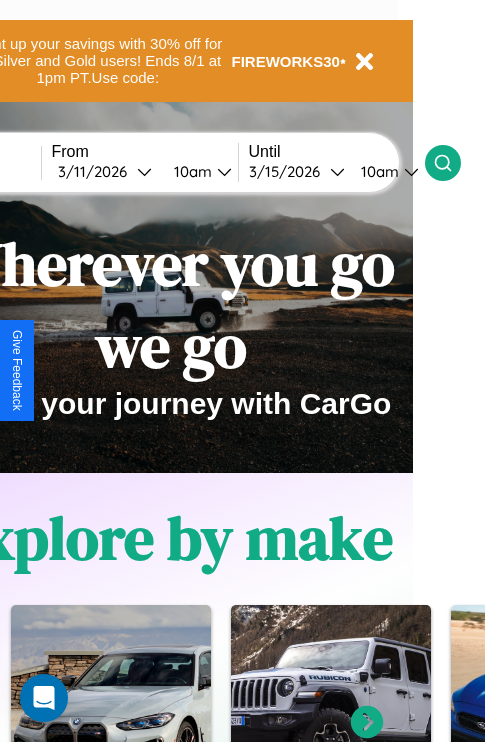 click 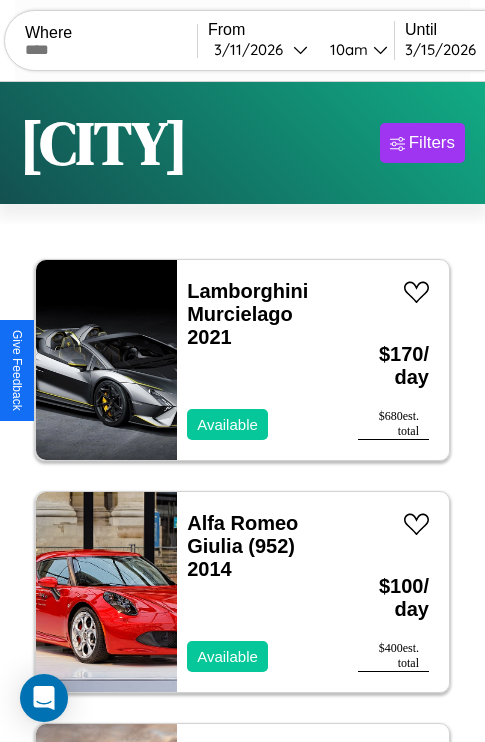 scroll, scrollTop: 66, scrollLeft: 0, axis: vertical 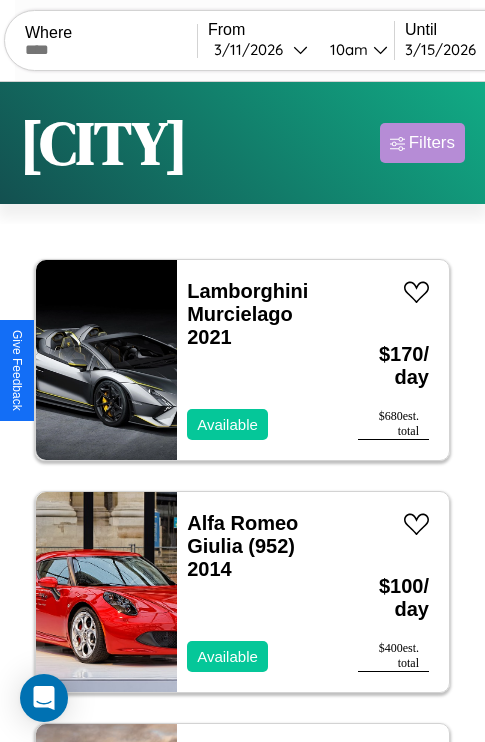 click on "Filters" at bounding box center [432, 143] 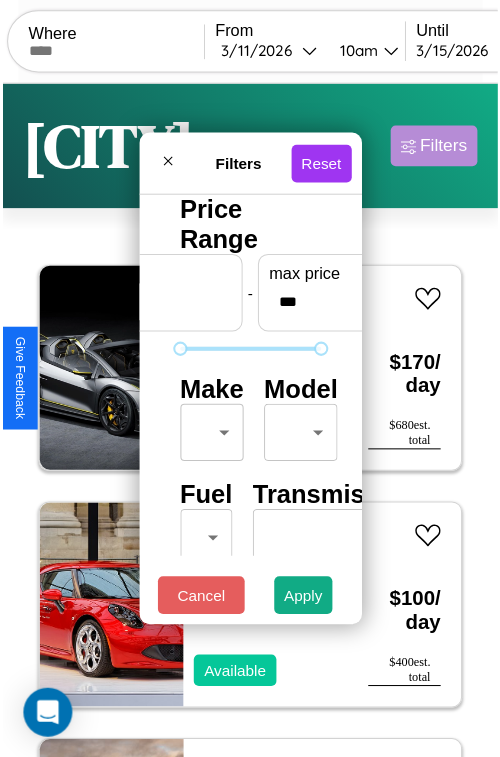 scroll, scrollTop: 59, scrollLeft: 0, axis: vertical 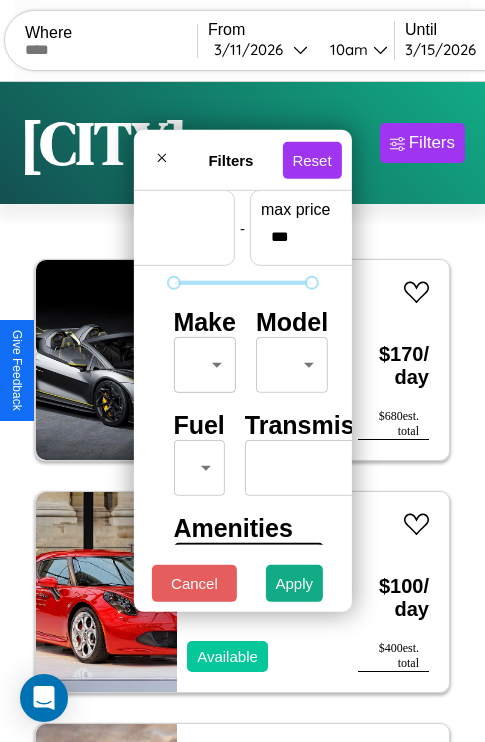 click on "CarGo Where From [MONTH] / [DAY] / [YEAR] [TIME] Until [MONTH] / [DAY] / [YEAR] [TIME] Become a Host Login Sign Up [CITY] Filters 157 cars in this area These cars can be picked up in this city. Lamborghini Murcielago 2021 Available $ 170 / day $ 680 est. total Alfa Romeo Giulia ([PHONE]) 2014 Available $ 100 / day $ 400 est. total Jaguar XJ12 2021 Unavailable $ 70 / day $ 280 est. total Lincoln LS 2017 Available $ 210 / day $ 840 est. total Jaguar XJ8 2018 Available $ 150 / day $ 600 est. total Buick Cascada 2018 Unavailable $ 80 / day $ 320 est. total Mercedes 240 2021 Available $ 180 / day $ 720 est. total Infiniti FX50 2023 Available $ 130 / day $ 520 est. total Mazda Mazda3 2019 Unavailable $ 70 / day $ 280 est. total Toyota Corolla Matrix 2020 Available $ 150 / day $ 600 est. total Kia Seltos 2022 Available $ 90 / day $ 360 est. total Maserati Coupe 2022 Unavailable $ 130 / day $ 520 est. total Lexus HS 2014 Available $ 130 / day $ 520 est. total Toyota" at bounding box center (242, 412) 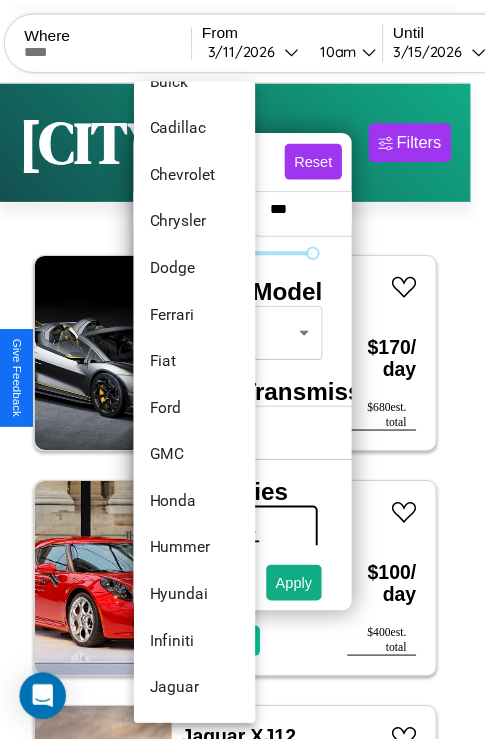 scroll, scrollTop: 566, scrollLeft: 0, axis: vertical 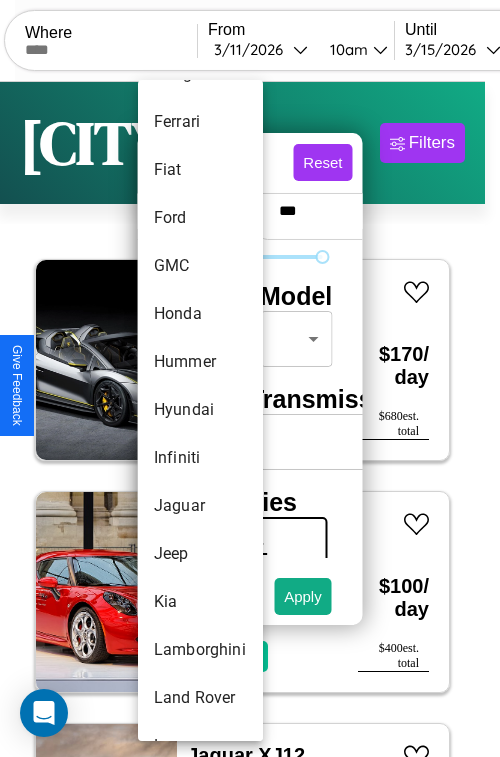 click on "Hyundai" at bounding box center (200, 410) 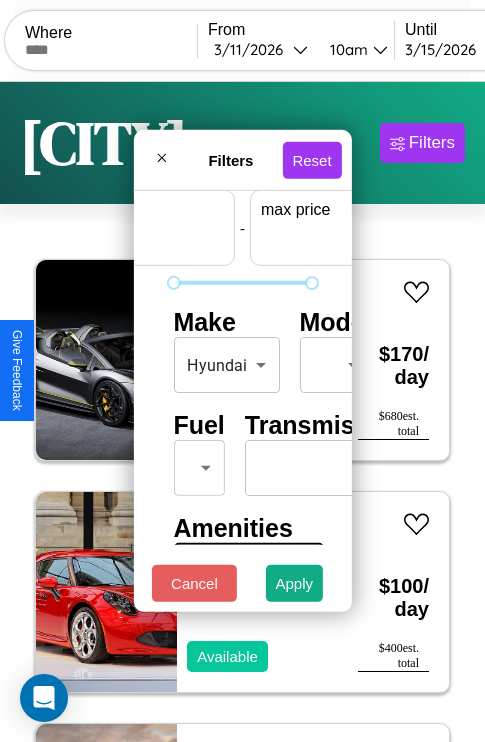 scroll, scrollTop: 59, scrollLeft: 124, axis: both 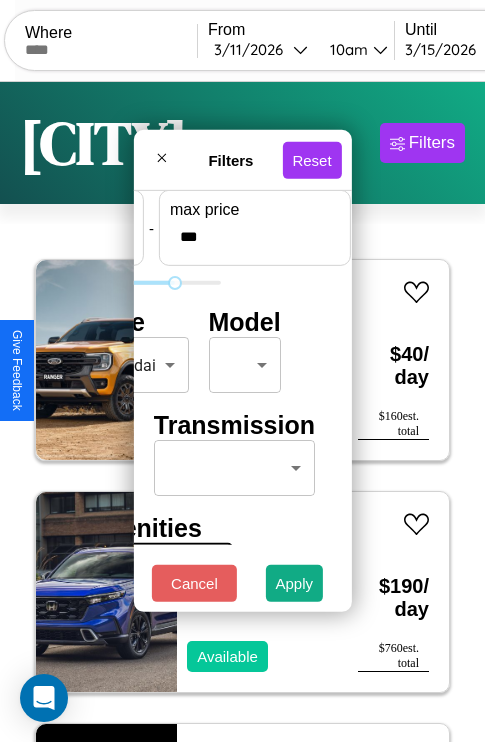type on "***" 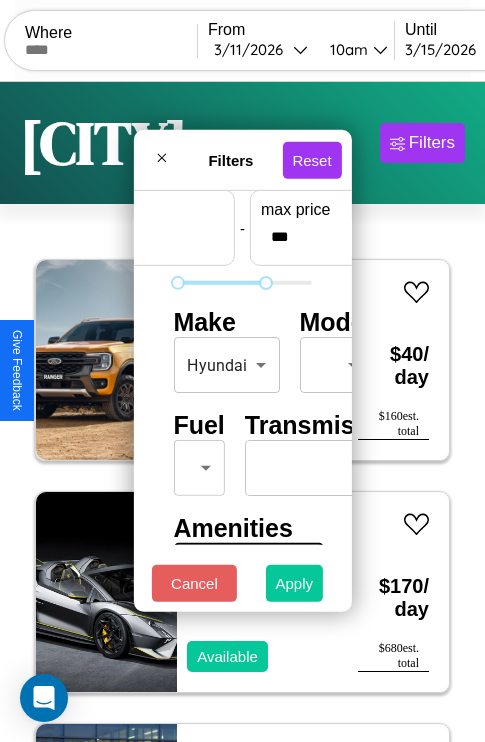 type on "**" 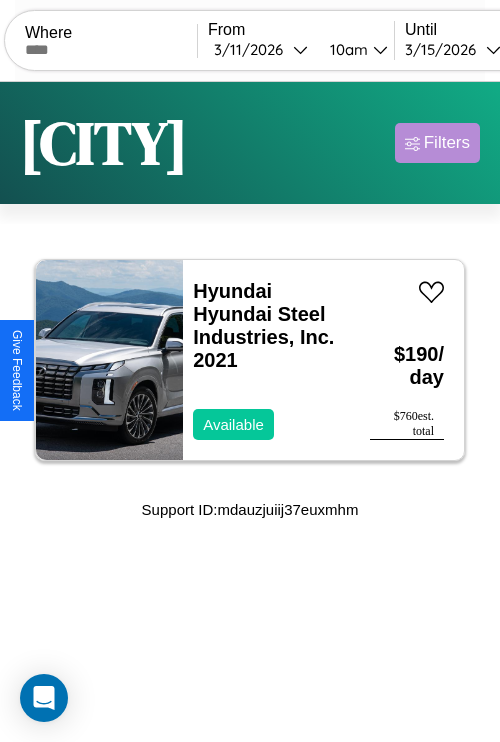 click on "Filters" at bounding box center (447, 143) 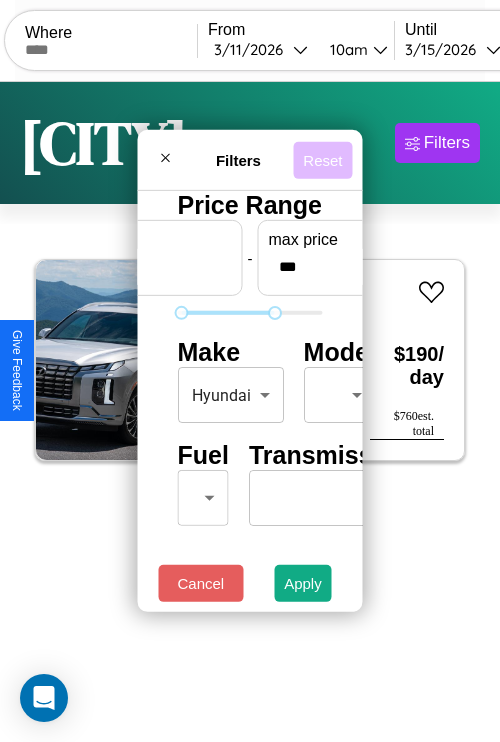click on "Reset" at bounding box center [322, 159] 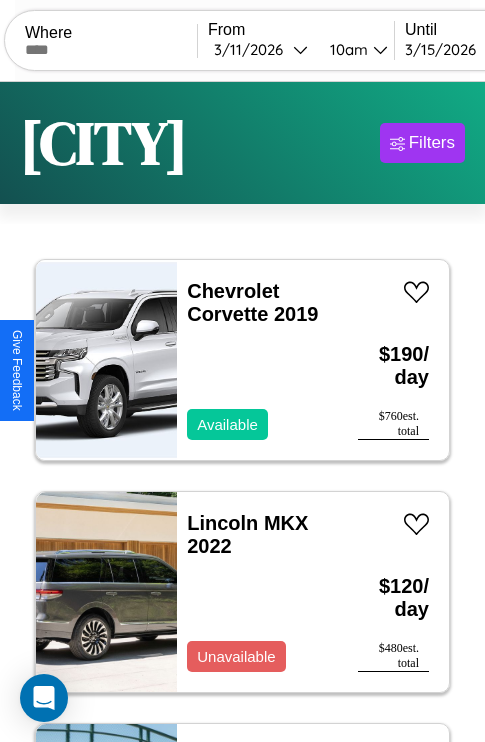 scroll, scrollTop: 50, scrollLeft: 0, axis: vertical 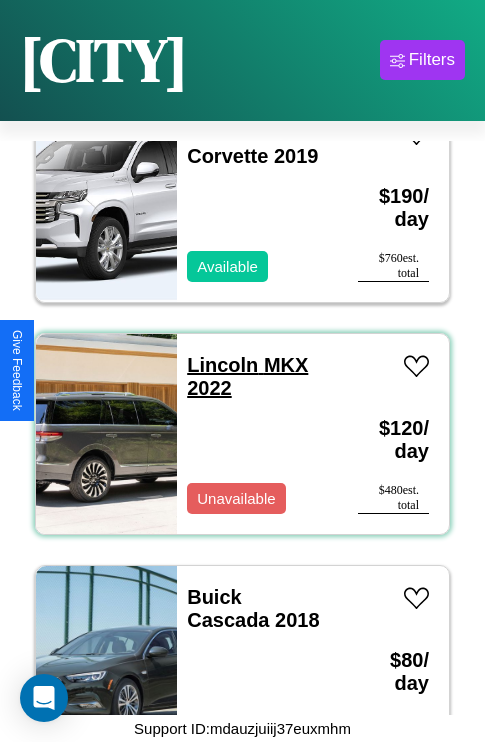 click on "Lincoln   MKX   2022" at bounding box center (247, 376) 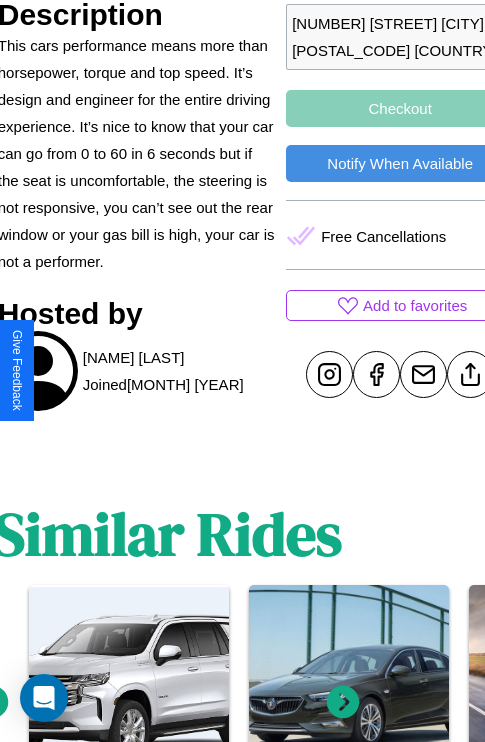 scroll, scrollTop: 698, scrollLeft: 76, axis: both 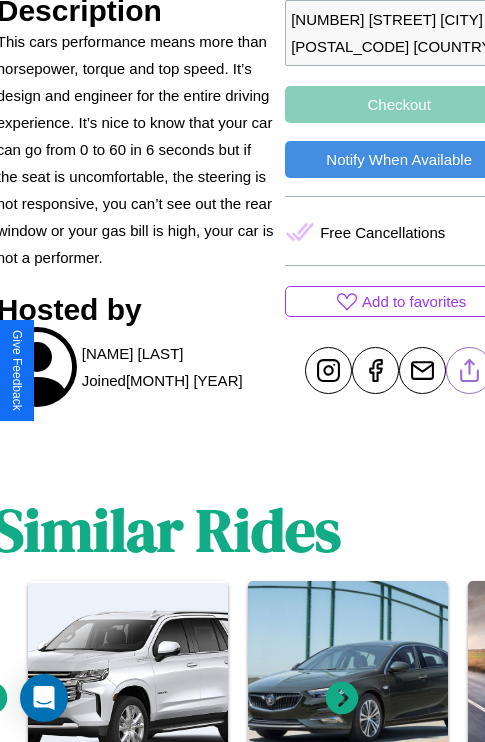 click 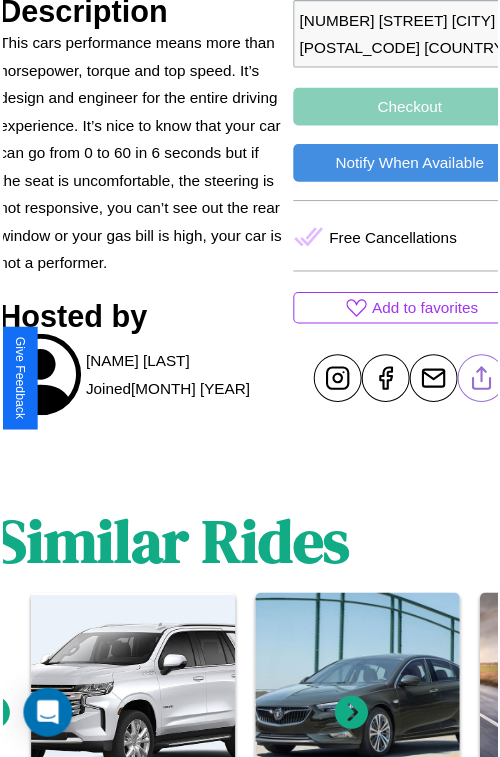 scroll, scrollTop: 629, scrollLeft: 96, axis: both 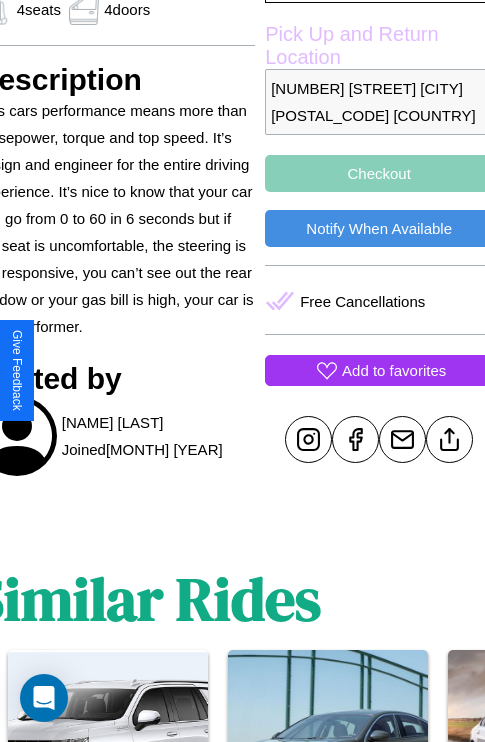 click on "Add to favorites" at bounding box center [394, 370] 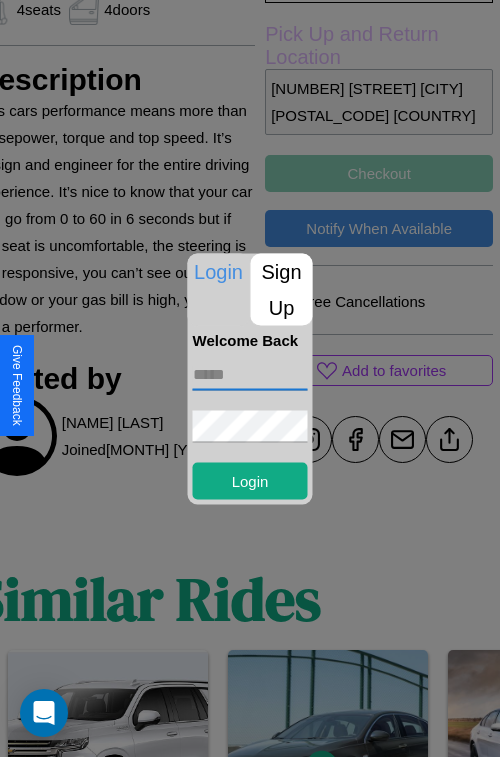click at bounding box center [250, 374] 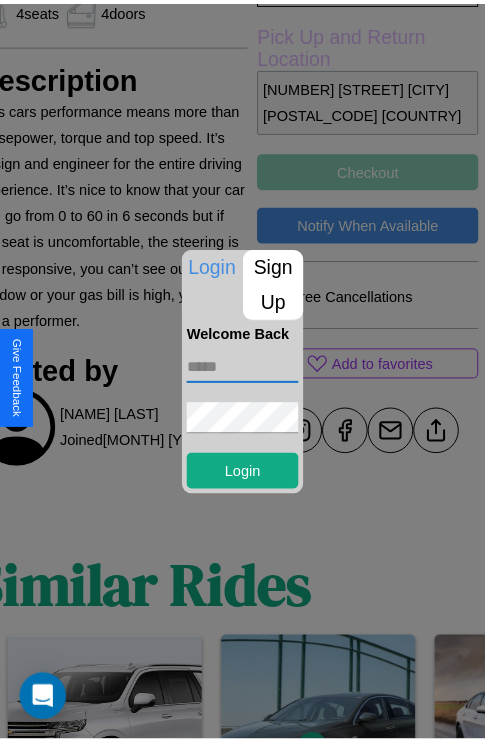 scroll, scrollTop: 621, scrollLeft: 96, axis: both 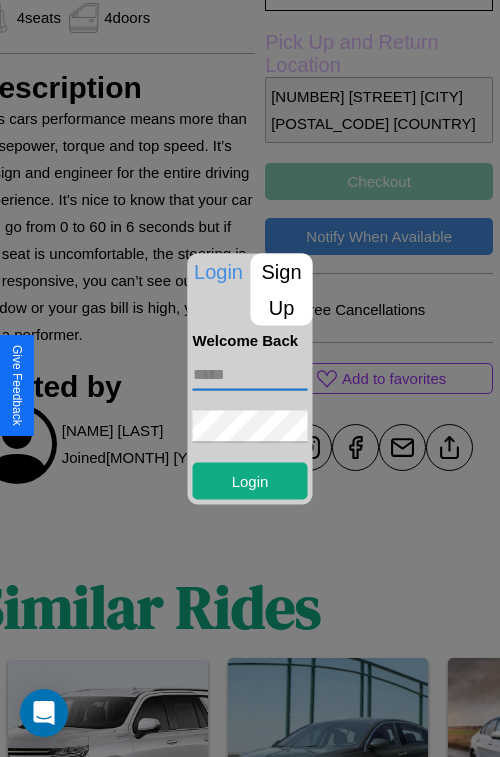 click at bounding box center (250, 378) 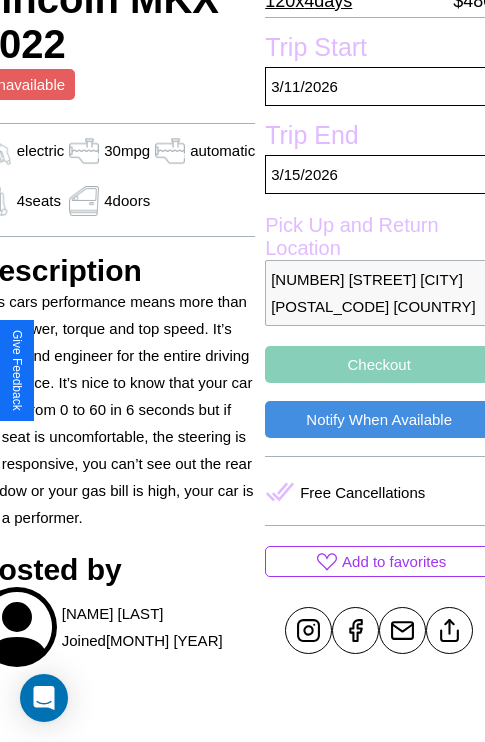 scroll, scrollTop: 432, scrollLeft: 96, axis: both 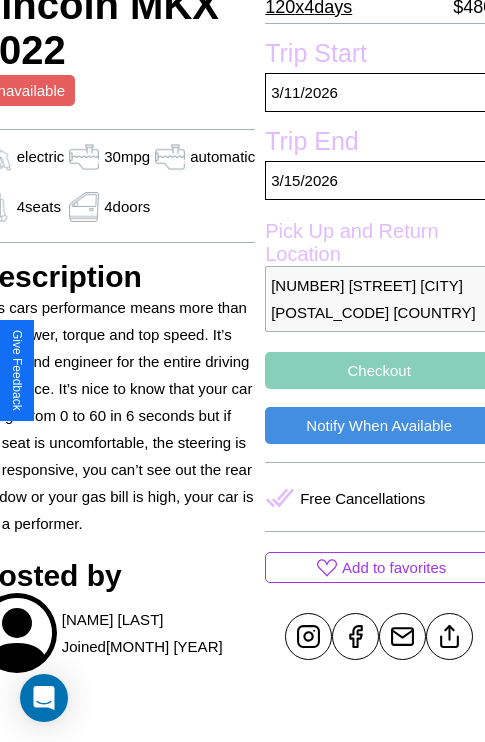 click on "Checkout" at bounding box center (379, 370) 